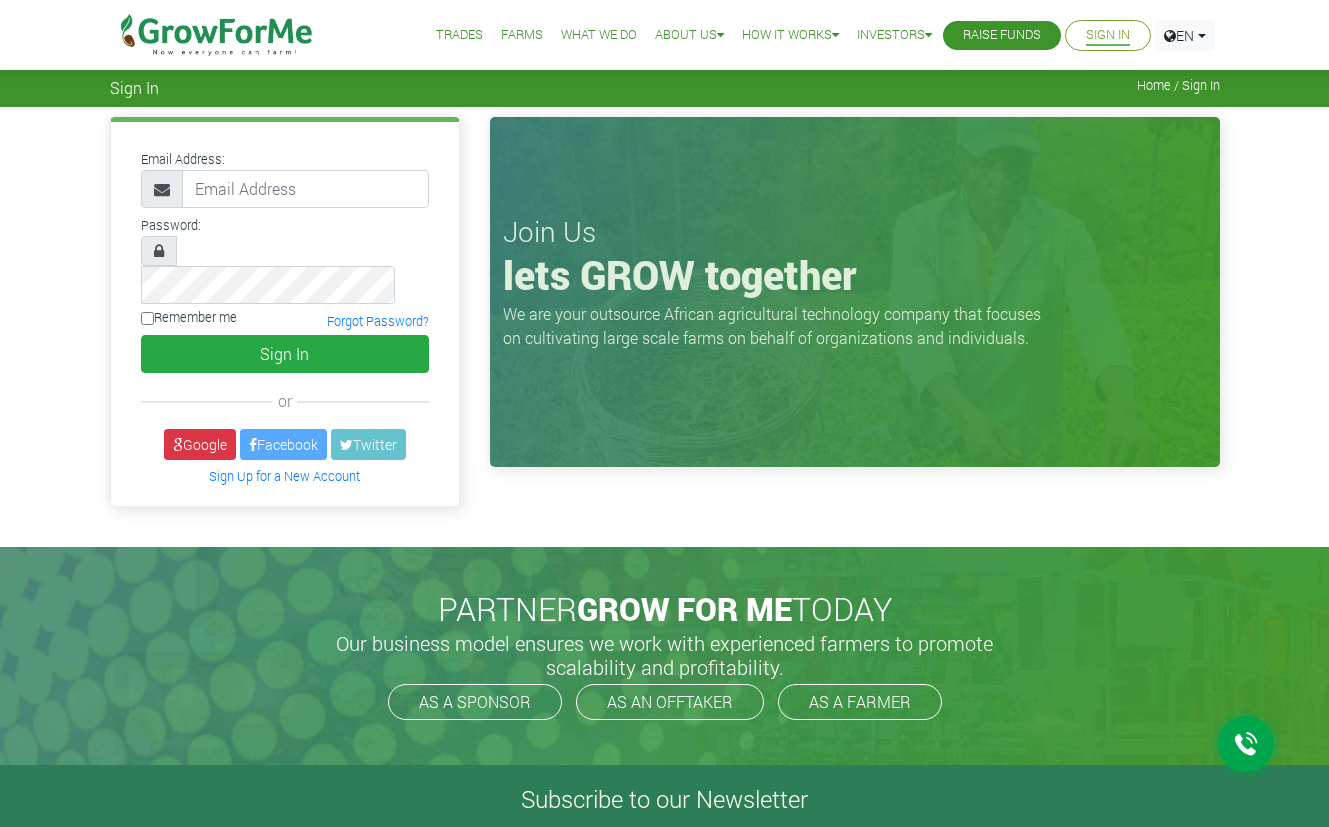 scroll, scrollTop: 0, scrollLeft: 0, axis: both 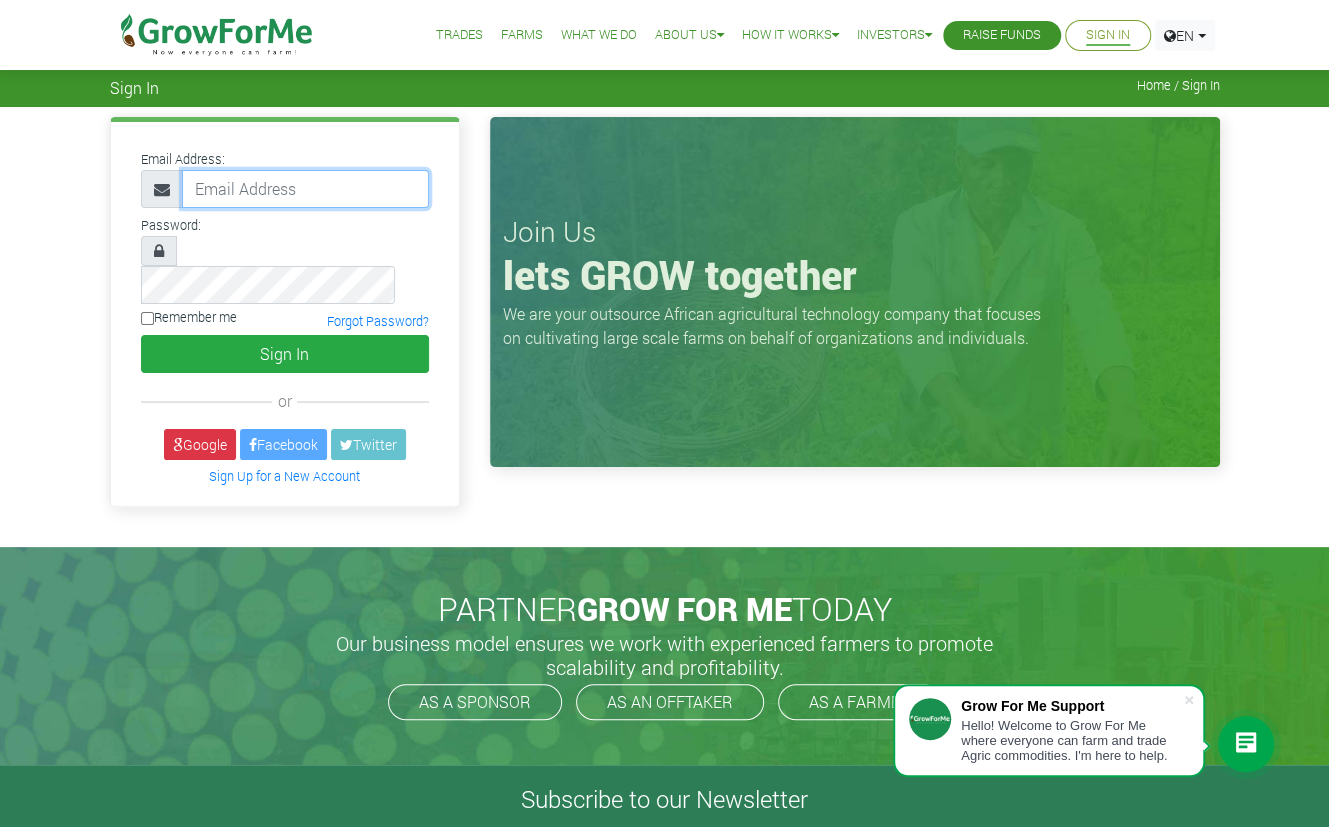 drag, startPoint x: 0, startPoint y: 0, endPoint x: 251, endPoint y: 184, distance: 311.21857 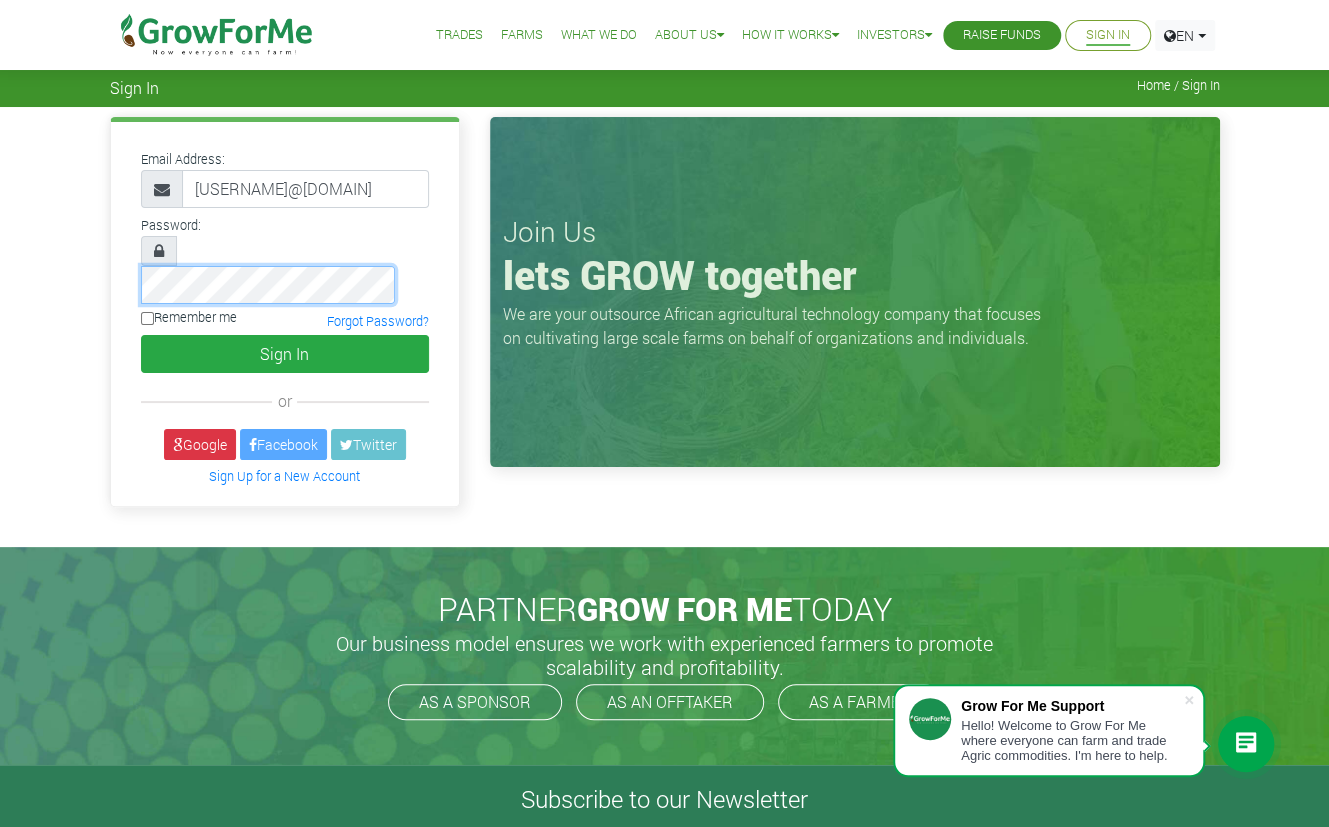 click on "Sign In" at bounding box center [285, 354] 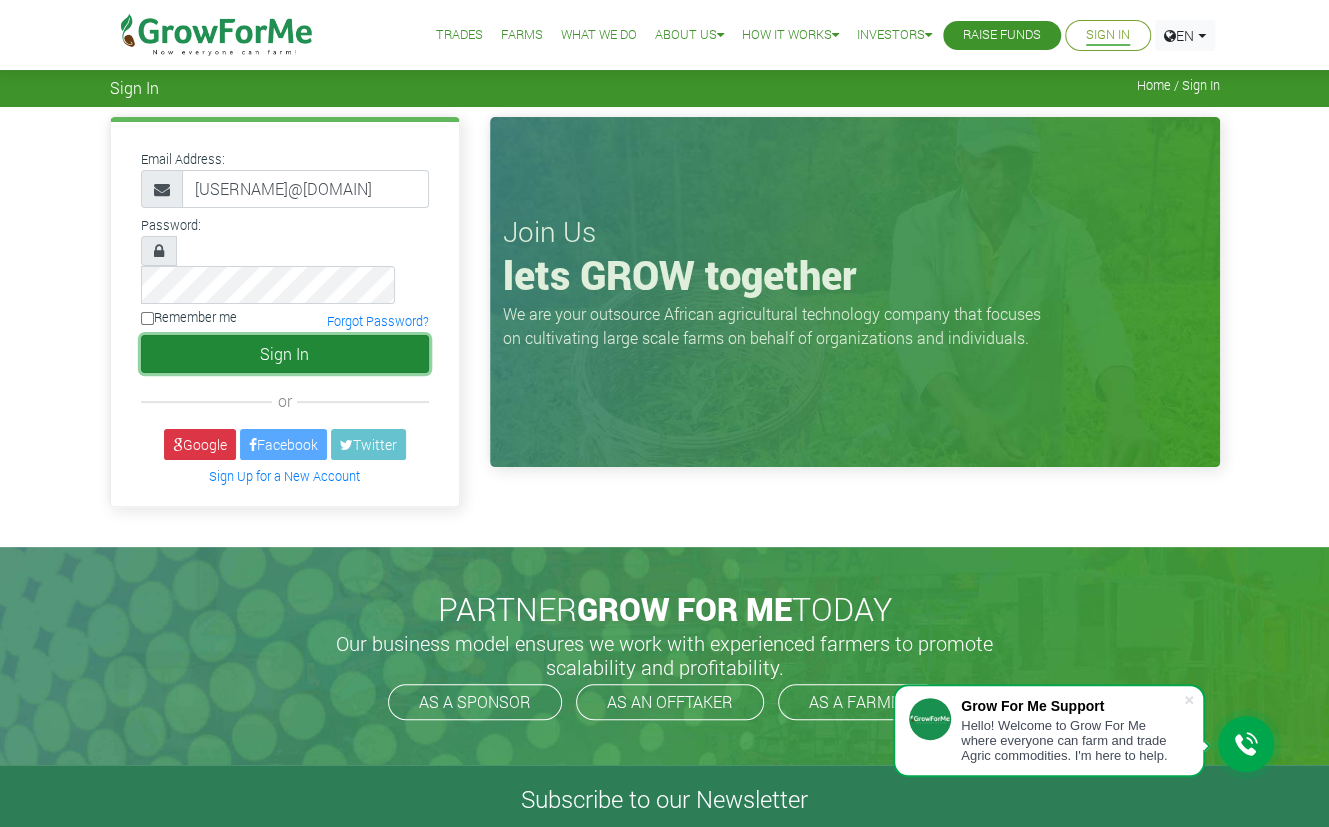 click on "Sign In" at bounding box center (285, 354) 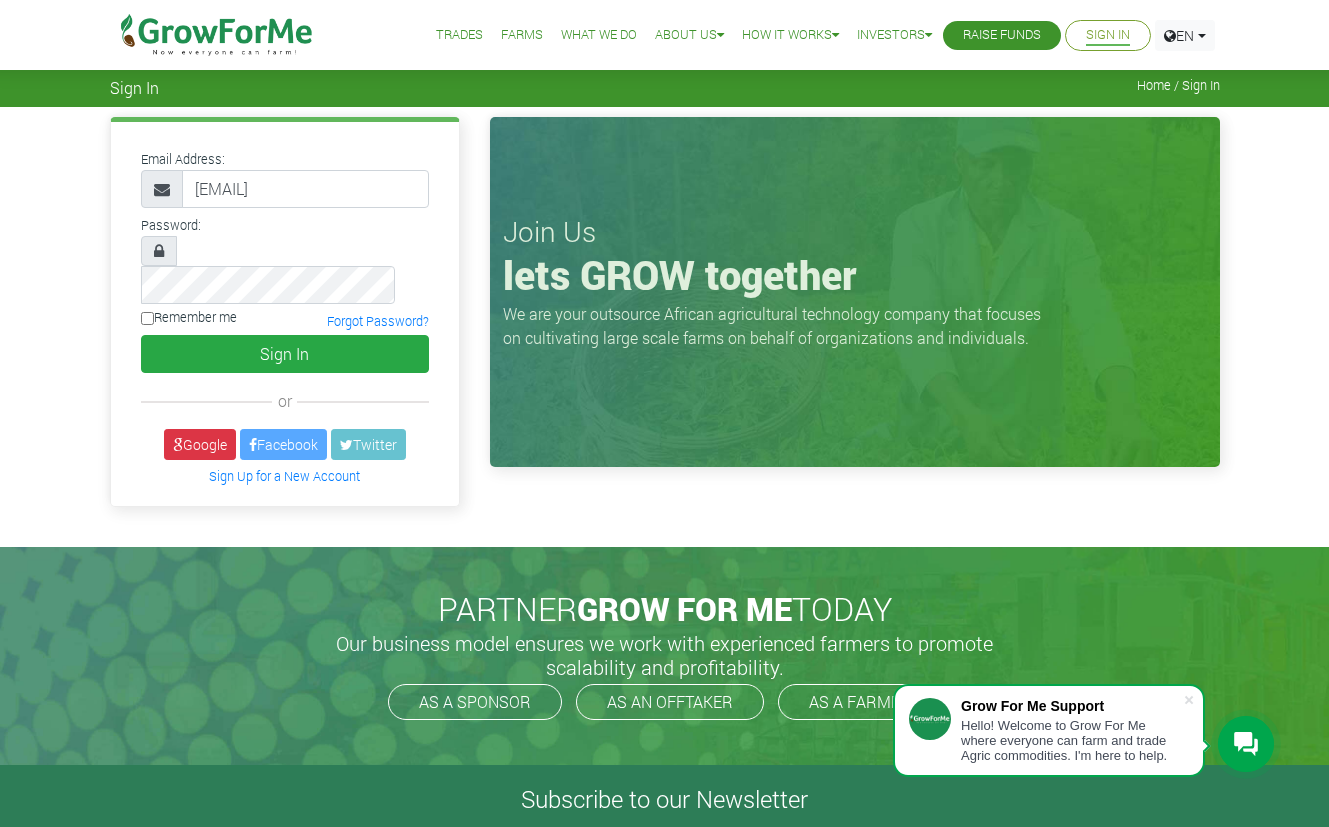 scroll, scrollTop: 0, scrollLeft: 0, axis: both 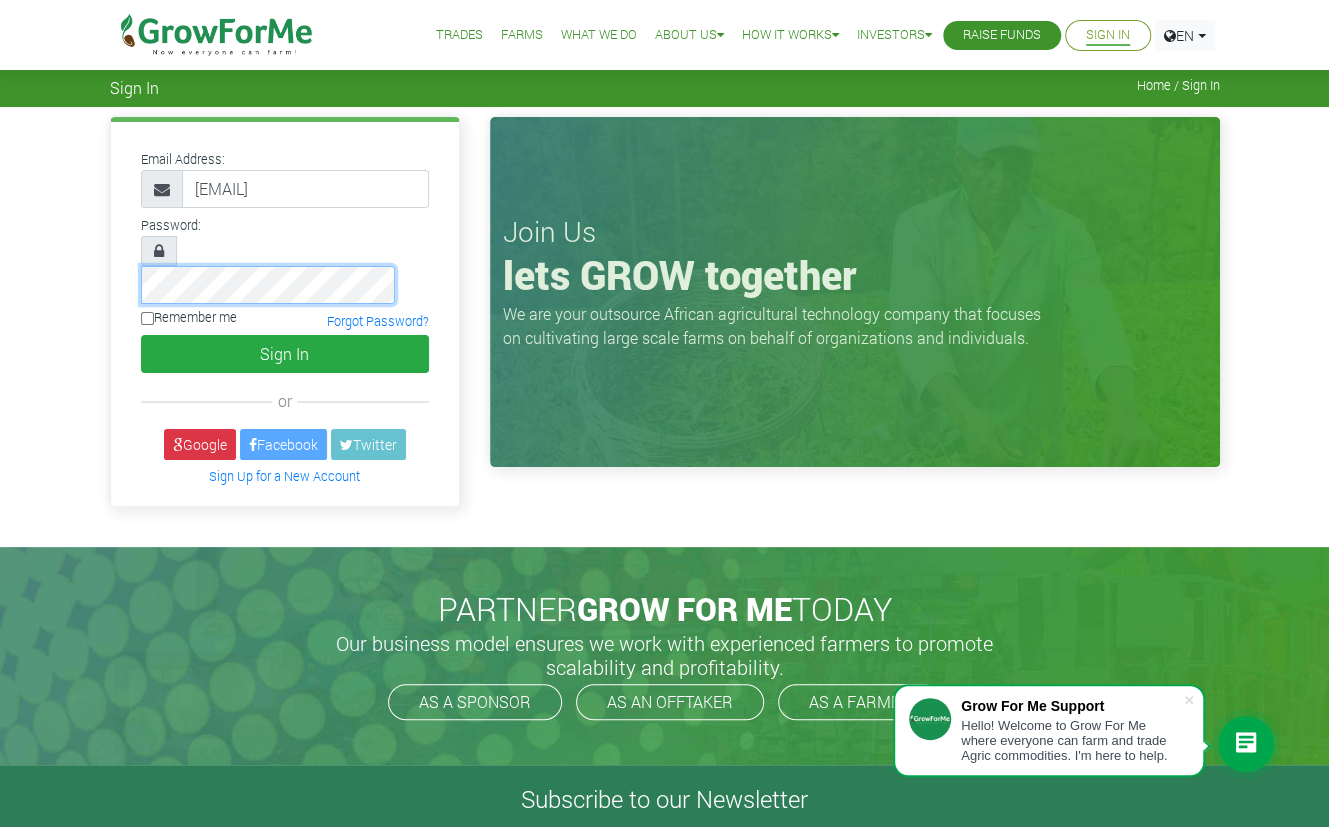 click on "Sign In" at bounding box center (285, 354) 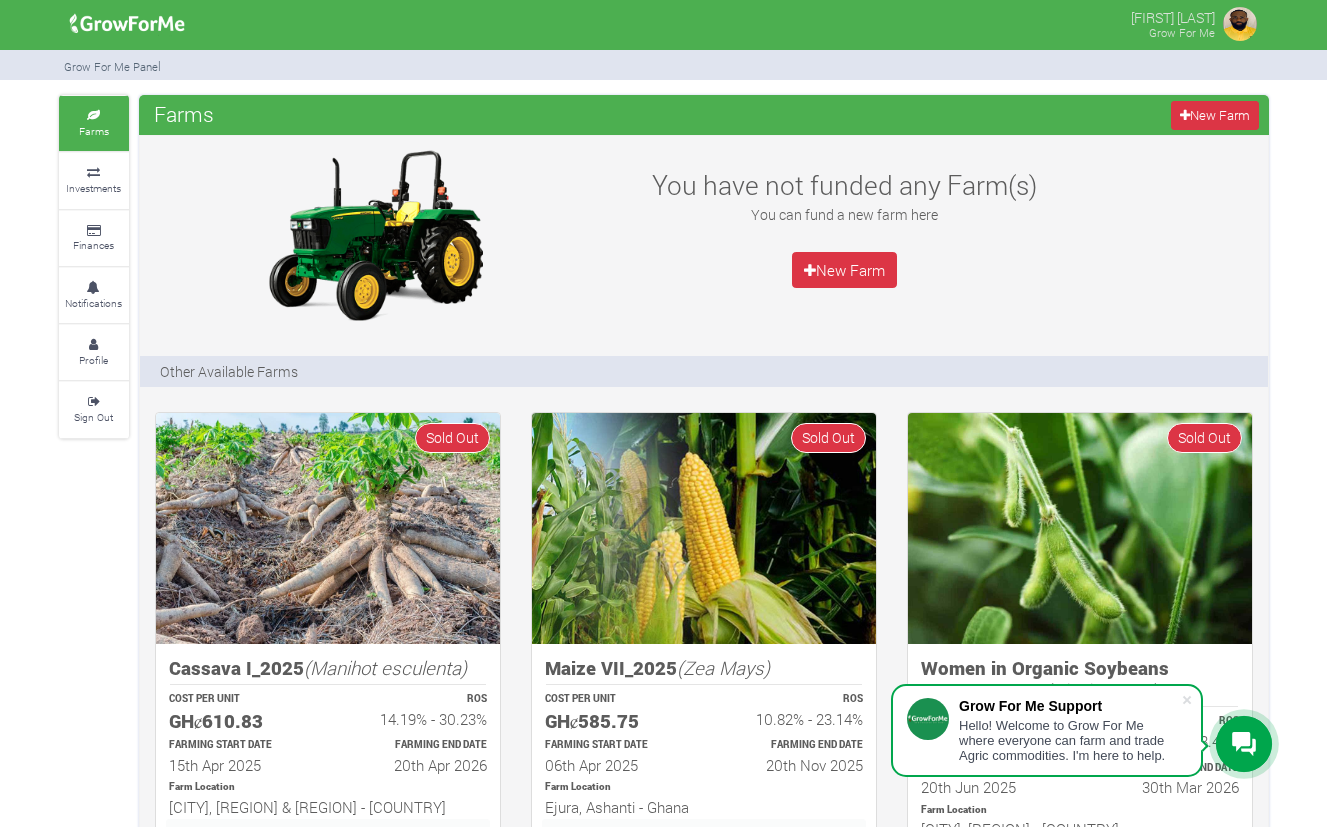 scroll, scrollTop: 0, scrollLeft: 0, axis: both 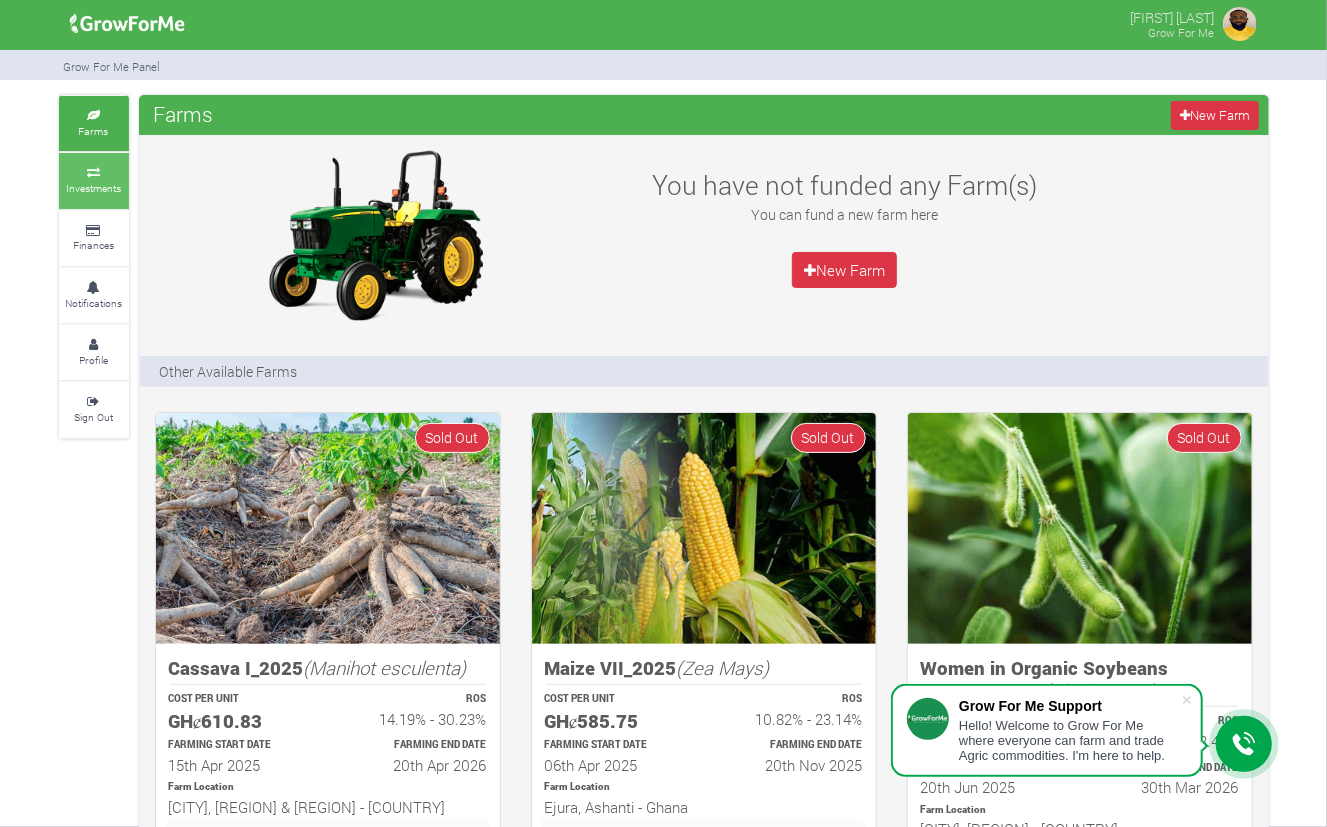 click on "Investments" at bounding box center [93, 188] 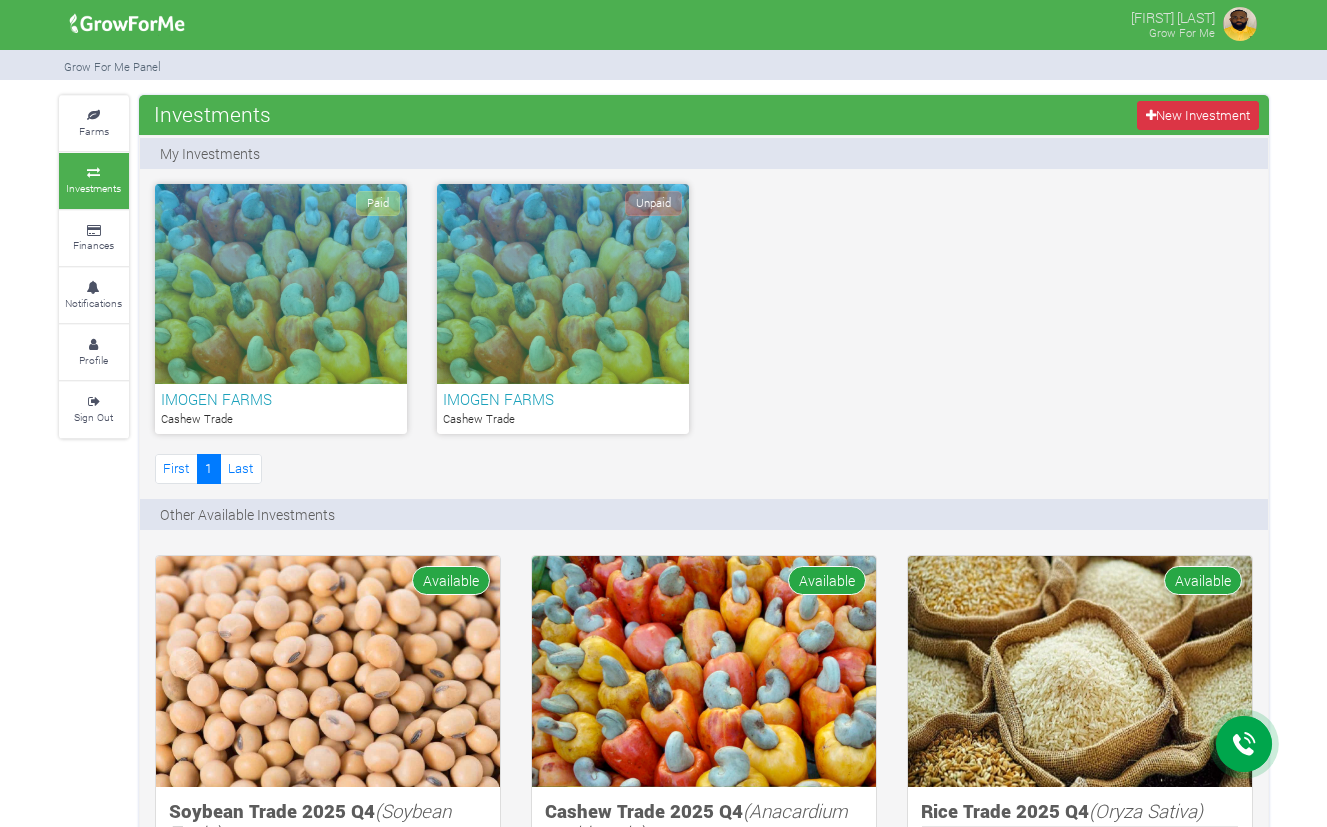 scroll, scrollTop: 0, scrollLeft: 0, axis: both 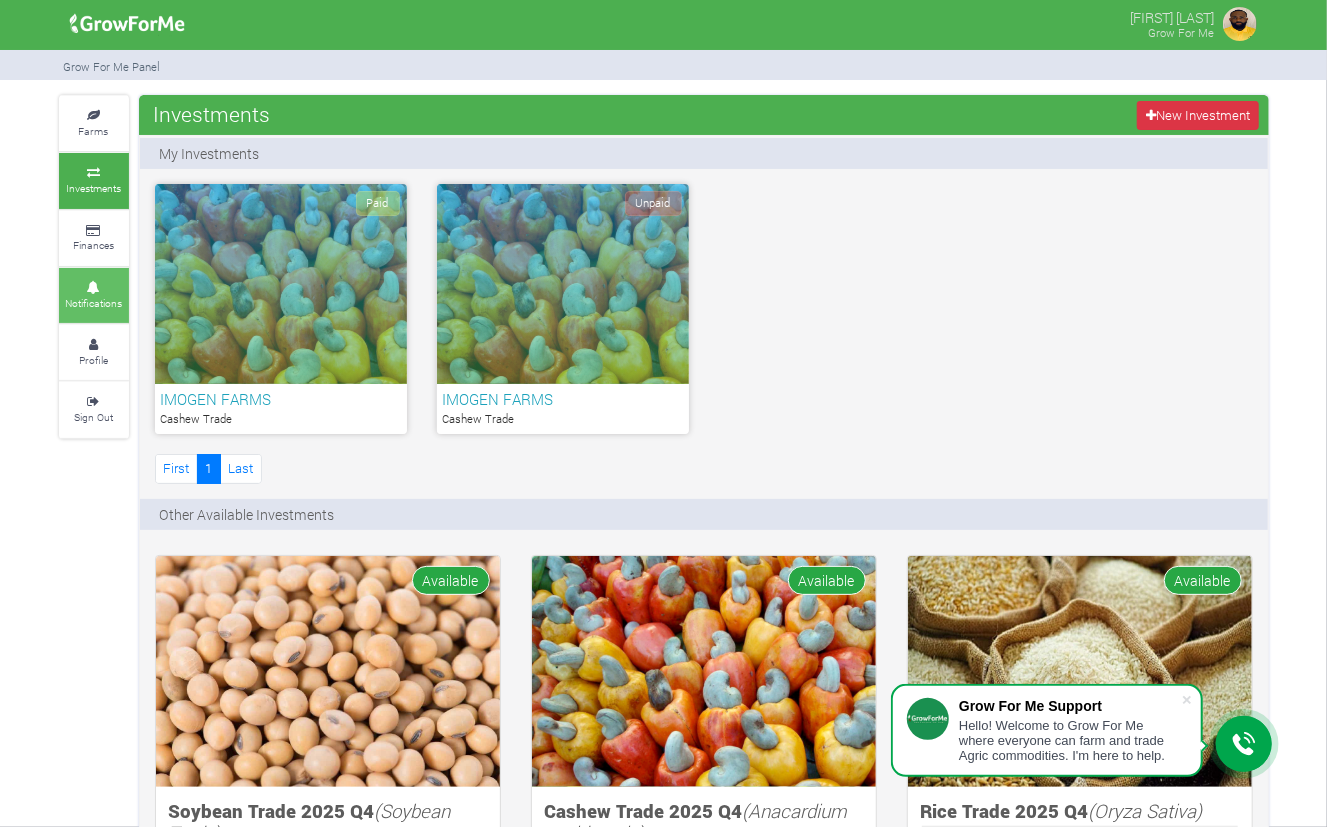click on "Notifications" at bounding box center (93, 303) 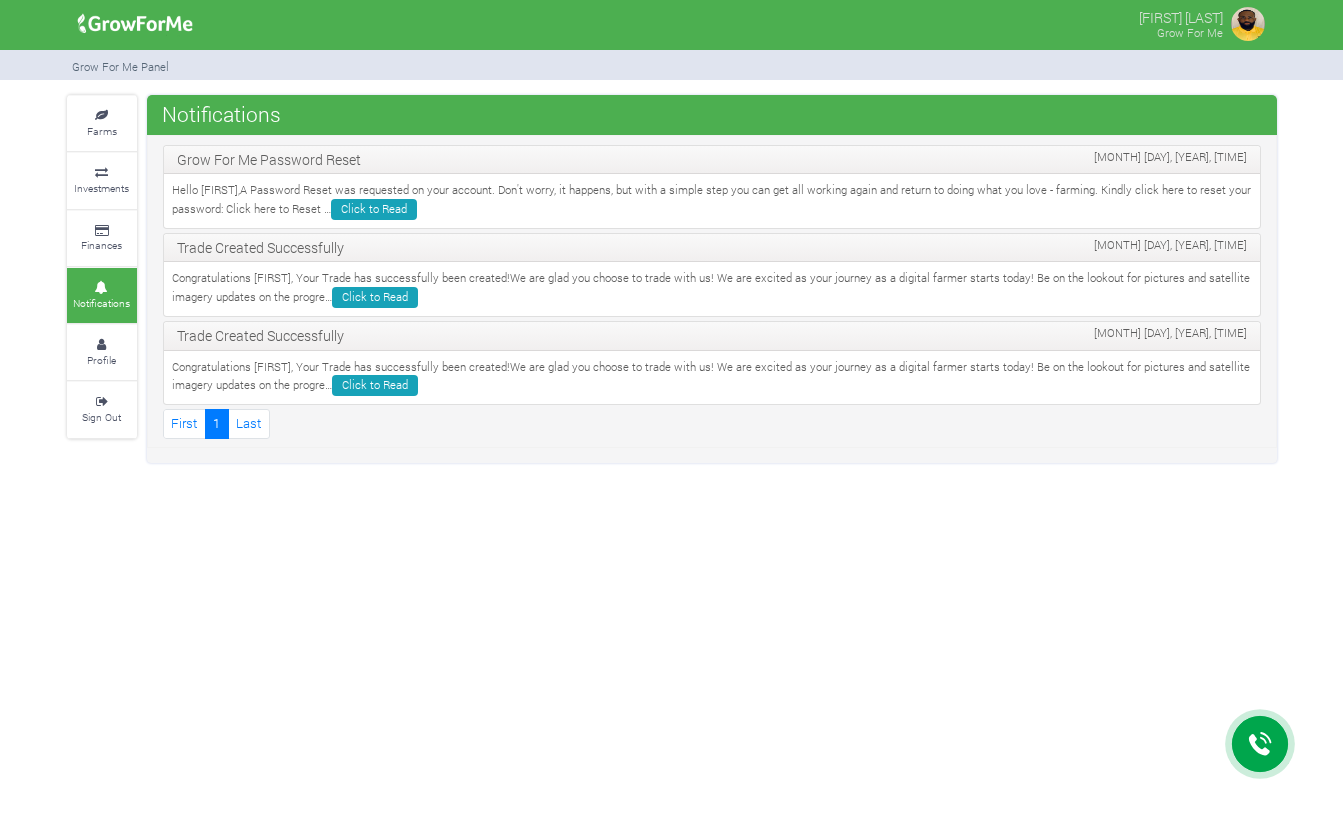 scroll, scrollTop: 0, scrollLeft: 0, axis: both 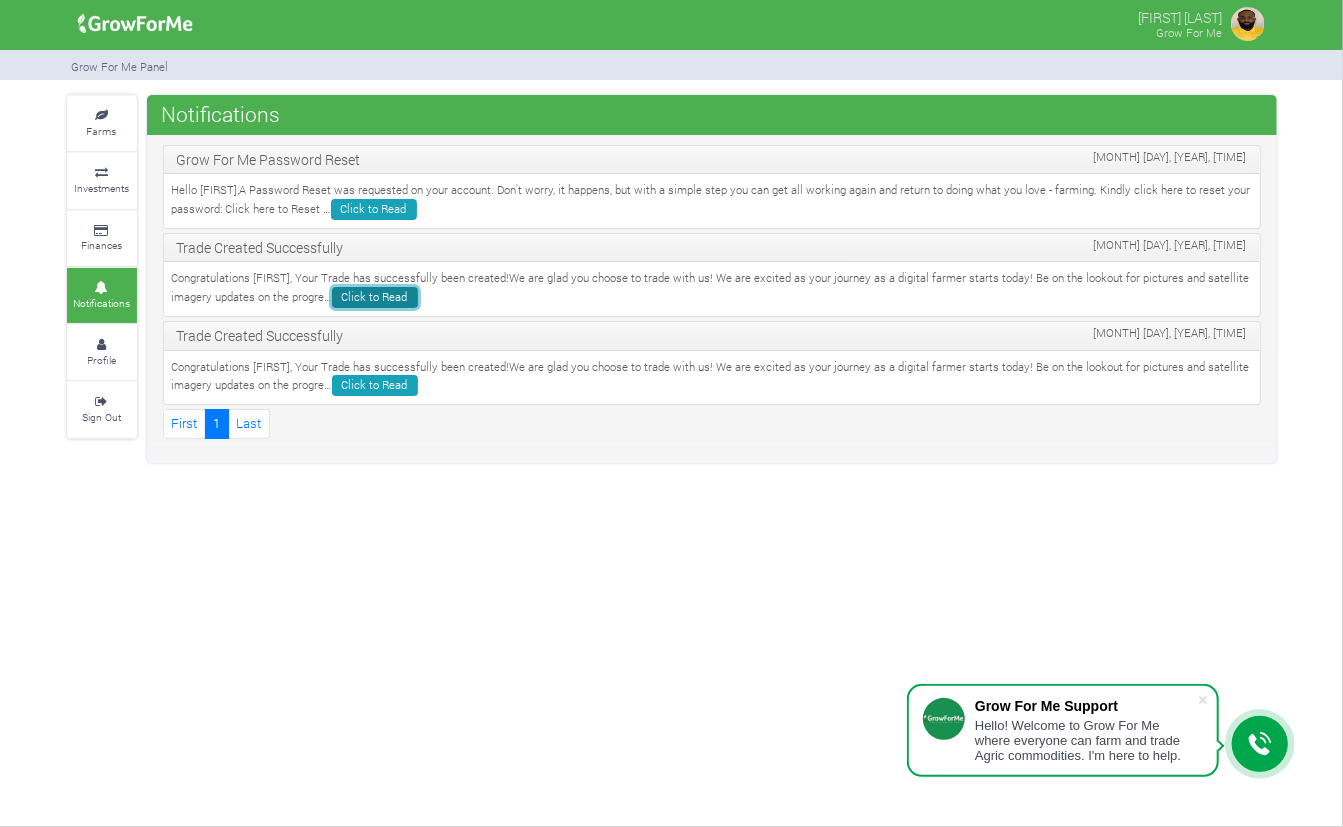 click on "Click to Read" at bounding box center [375, 297] 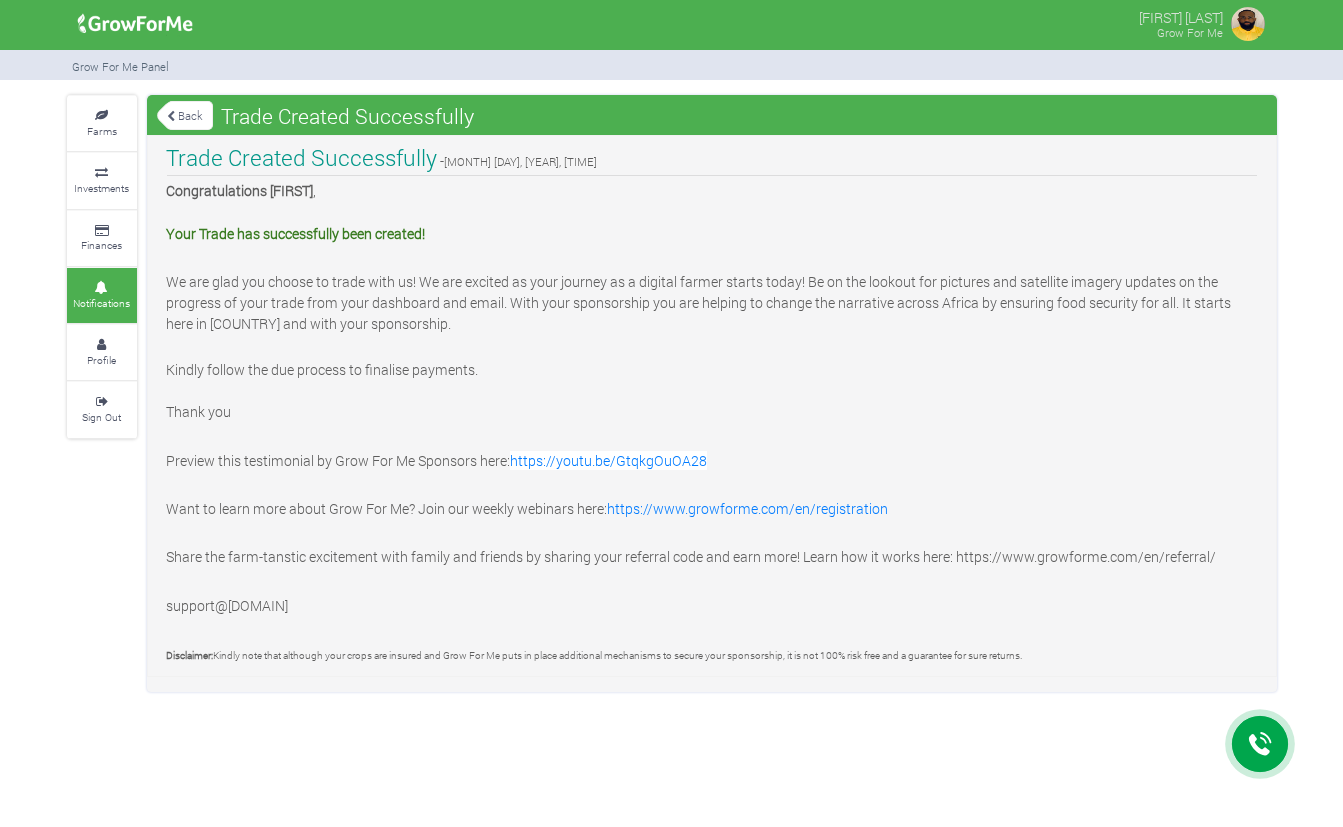 scroll, scrollTop: 0, scrollLeft: 0, axis: both 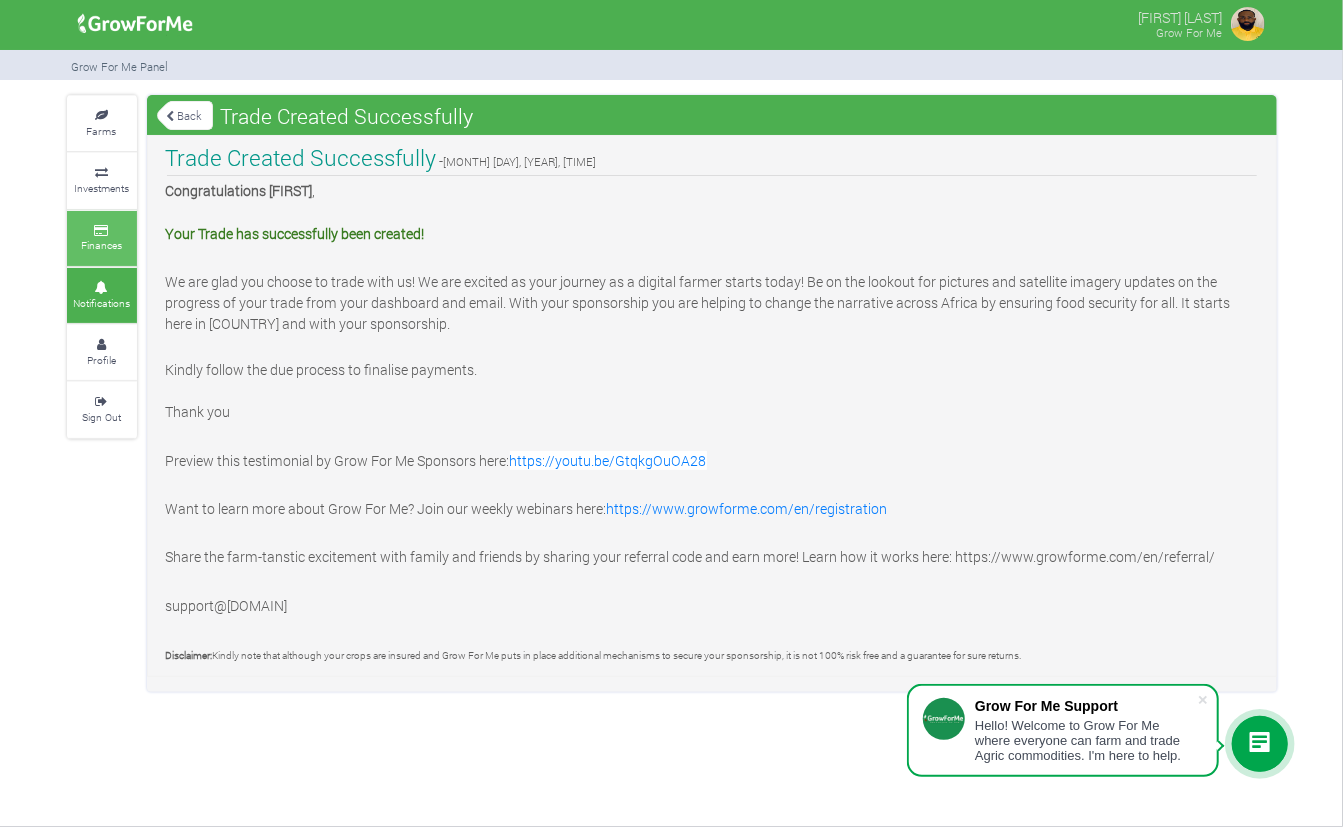click on "Finances" at bounding box center [101, 245] 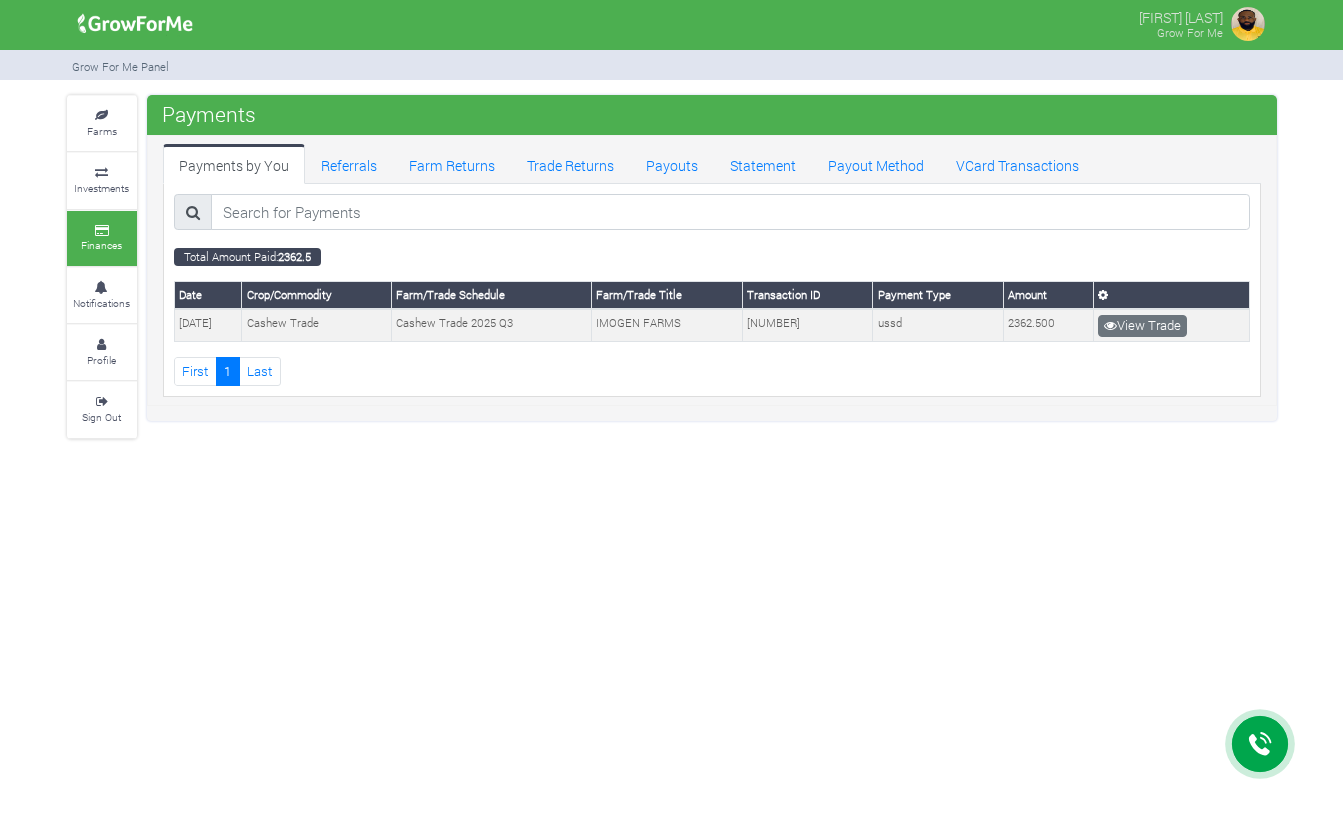 scroll, scrollTop: 0, scrollLeft: 0, axis: both 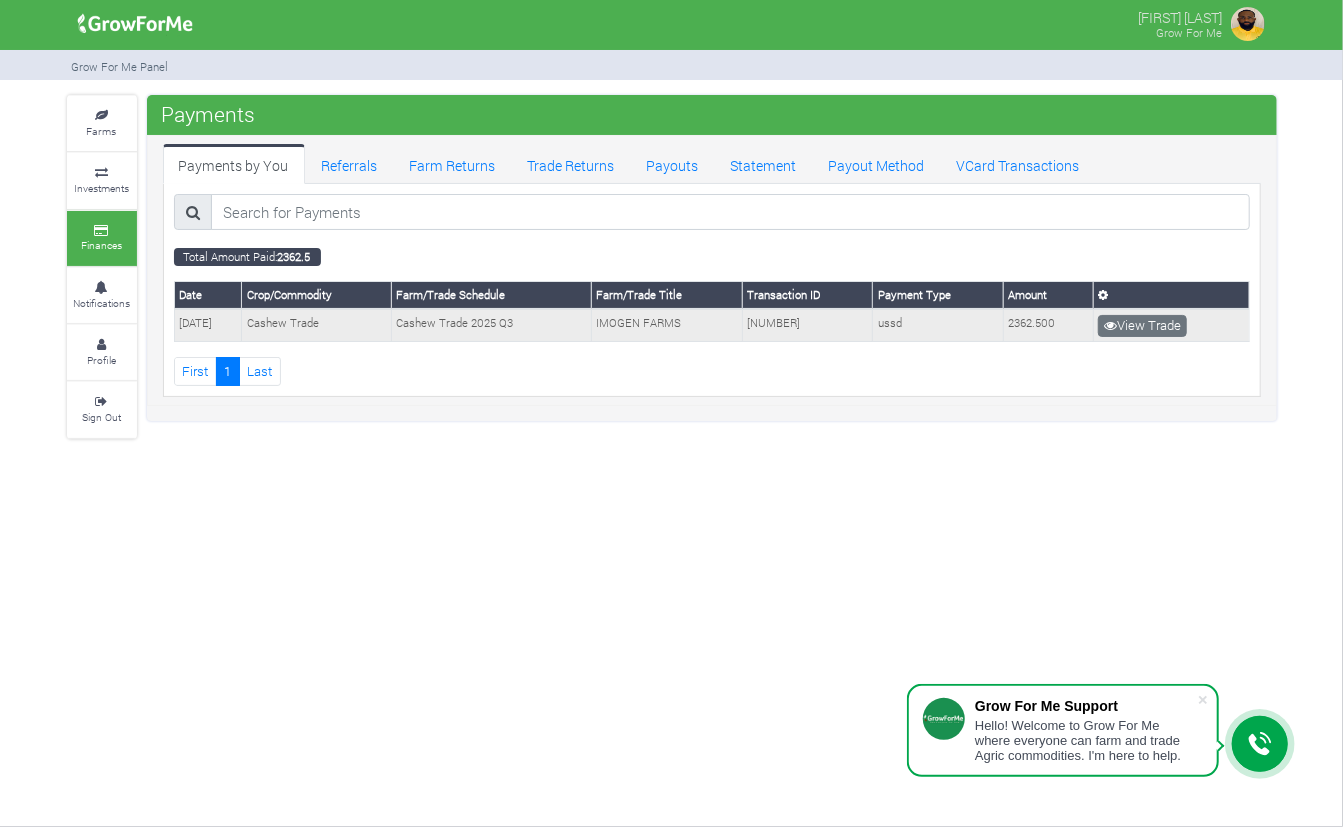 click on "Cashew Trade 2025 Q3" at bounding box center (491, 325) 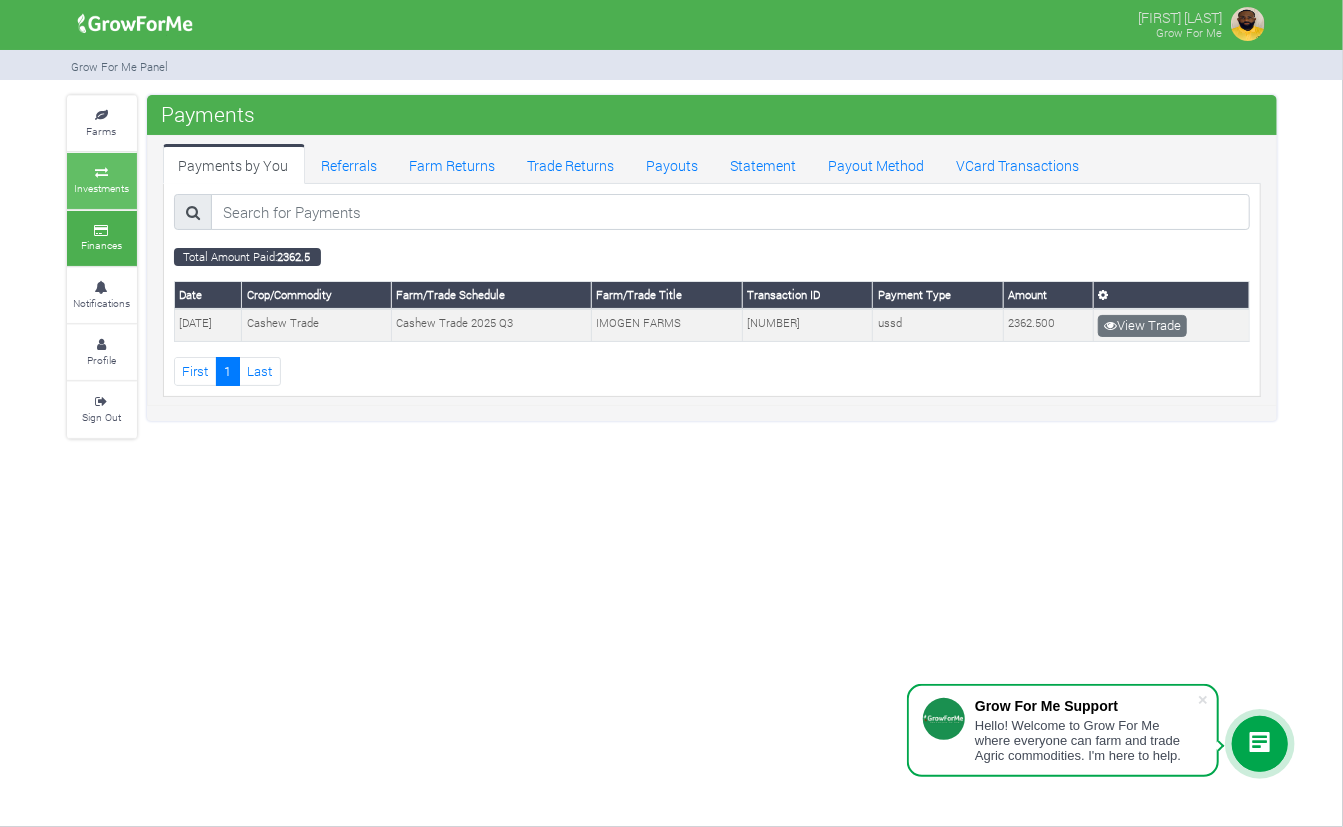 click on "Investments" at bounding box center [101, 188] 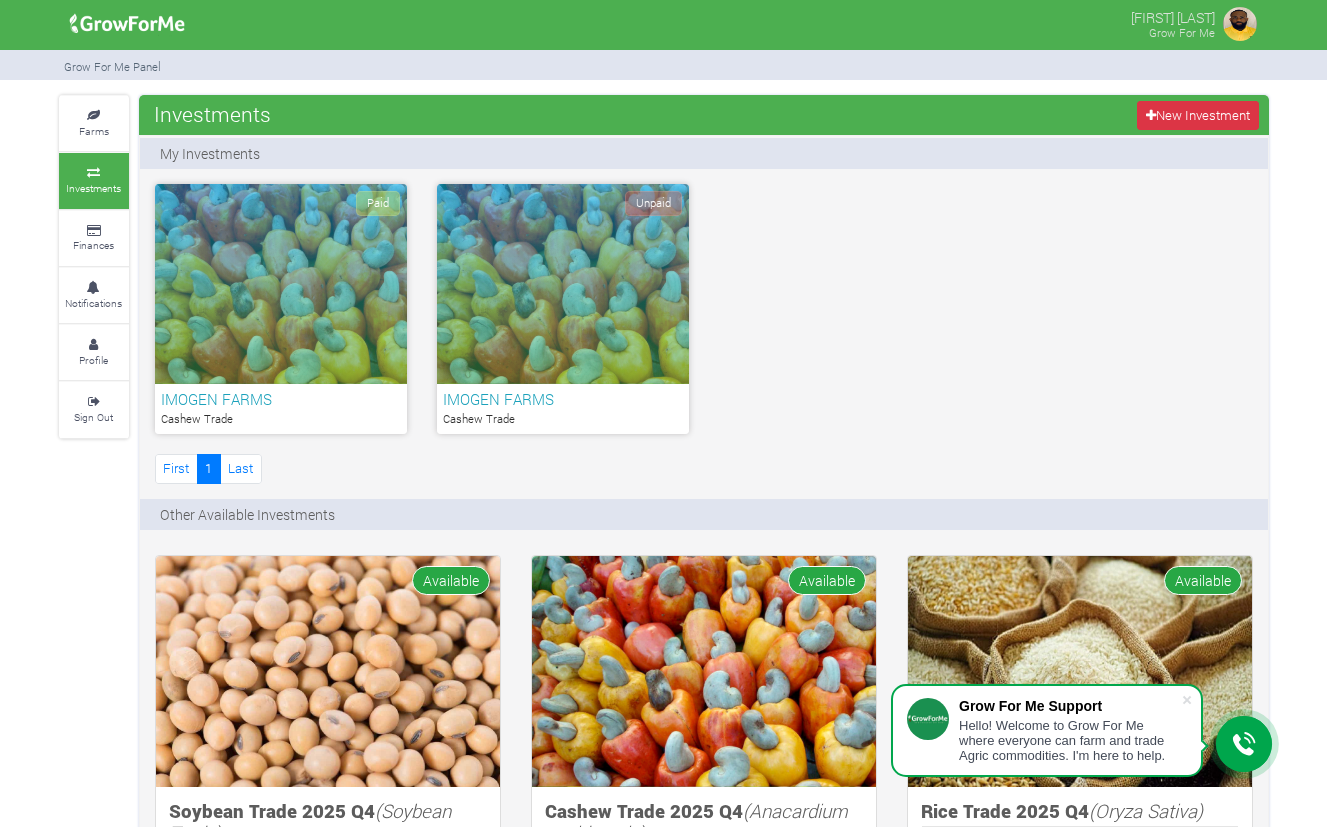 scroll, scrollTop: 0, scrollLeft: 0, axis: both 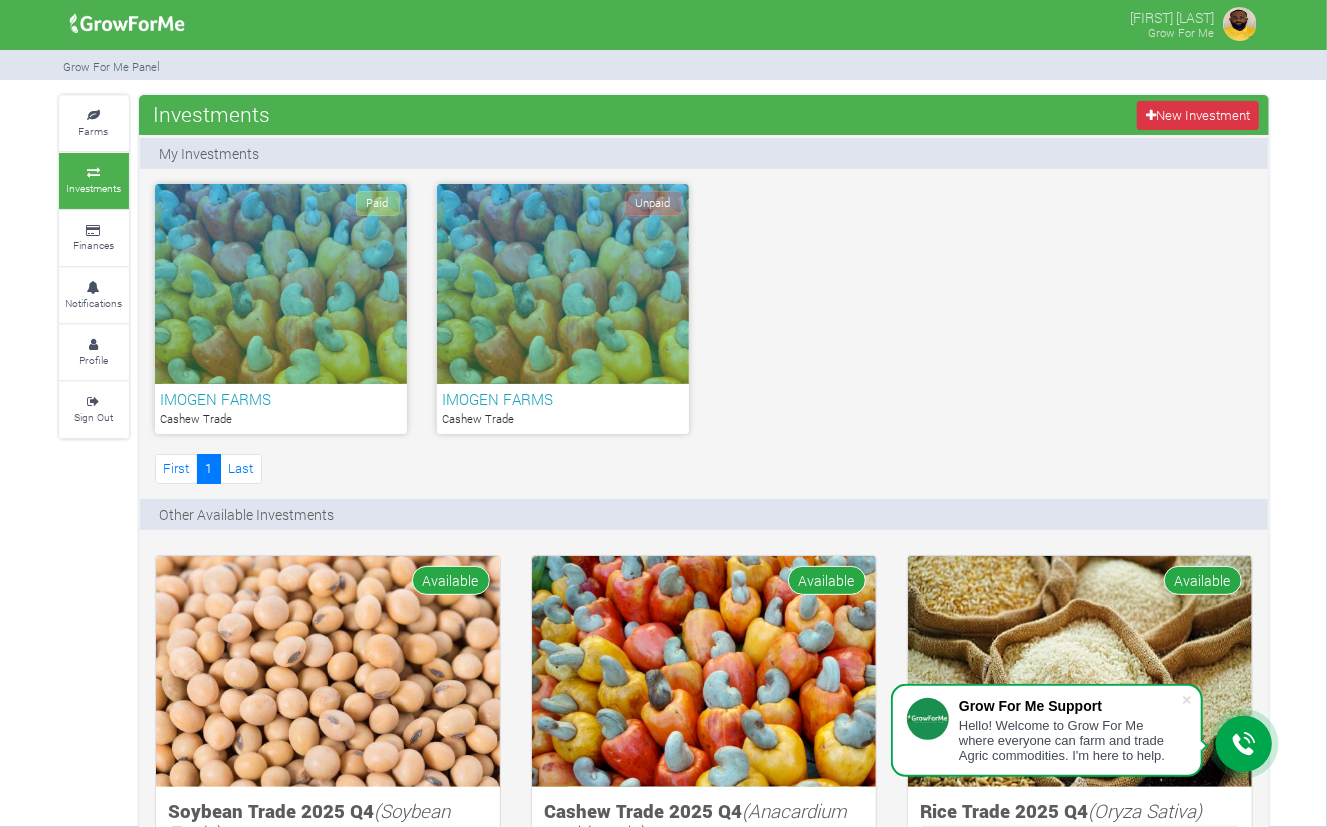 click on "Paid" at bounding box center [281, 284] 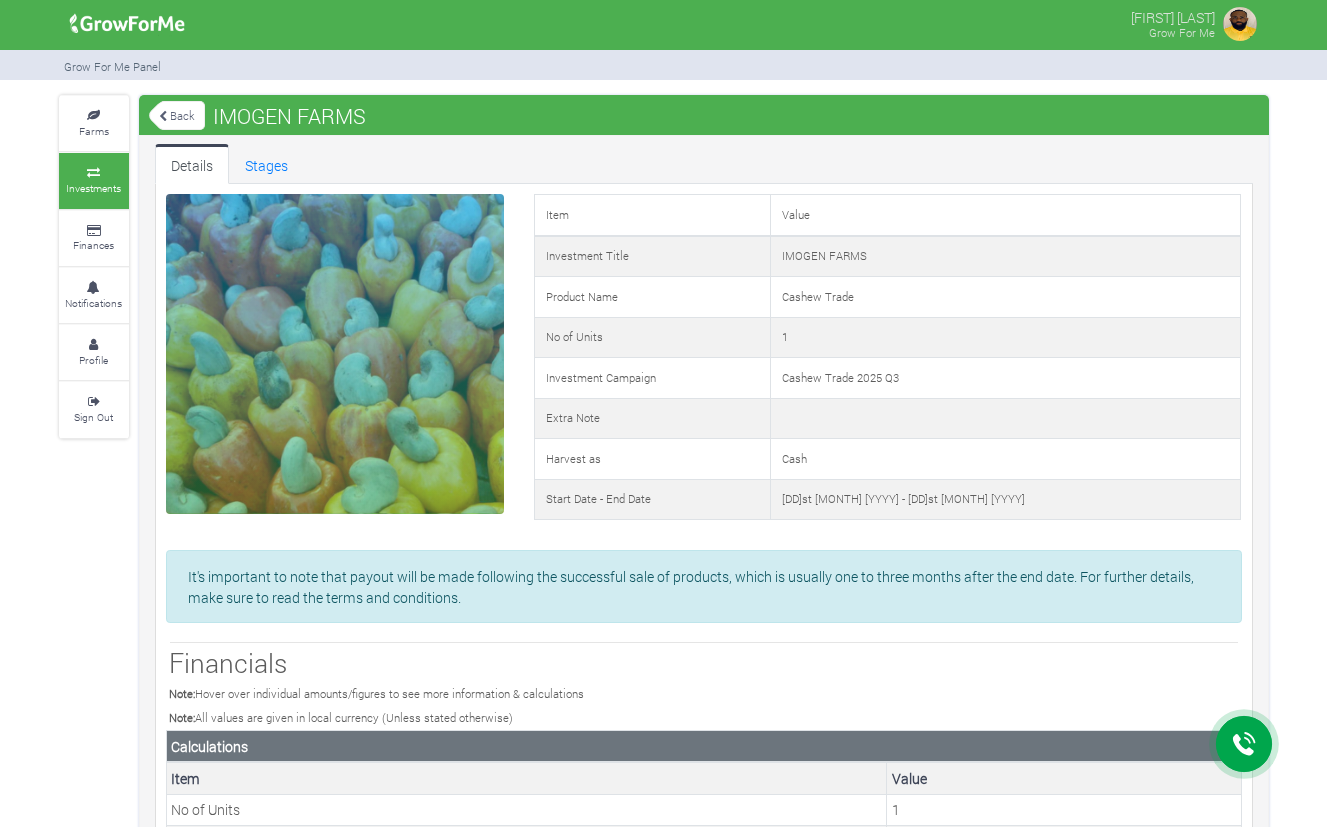 scroll, scrollTop: 0, scrollLeft: 0, axis: both 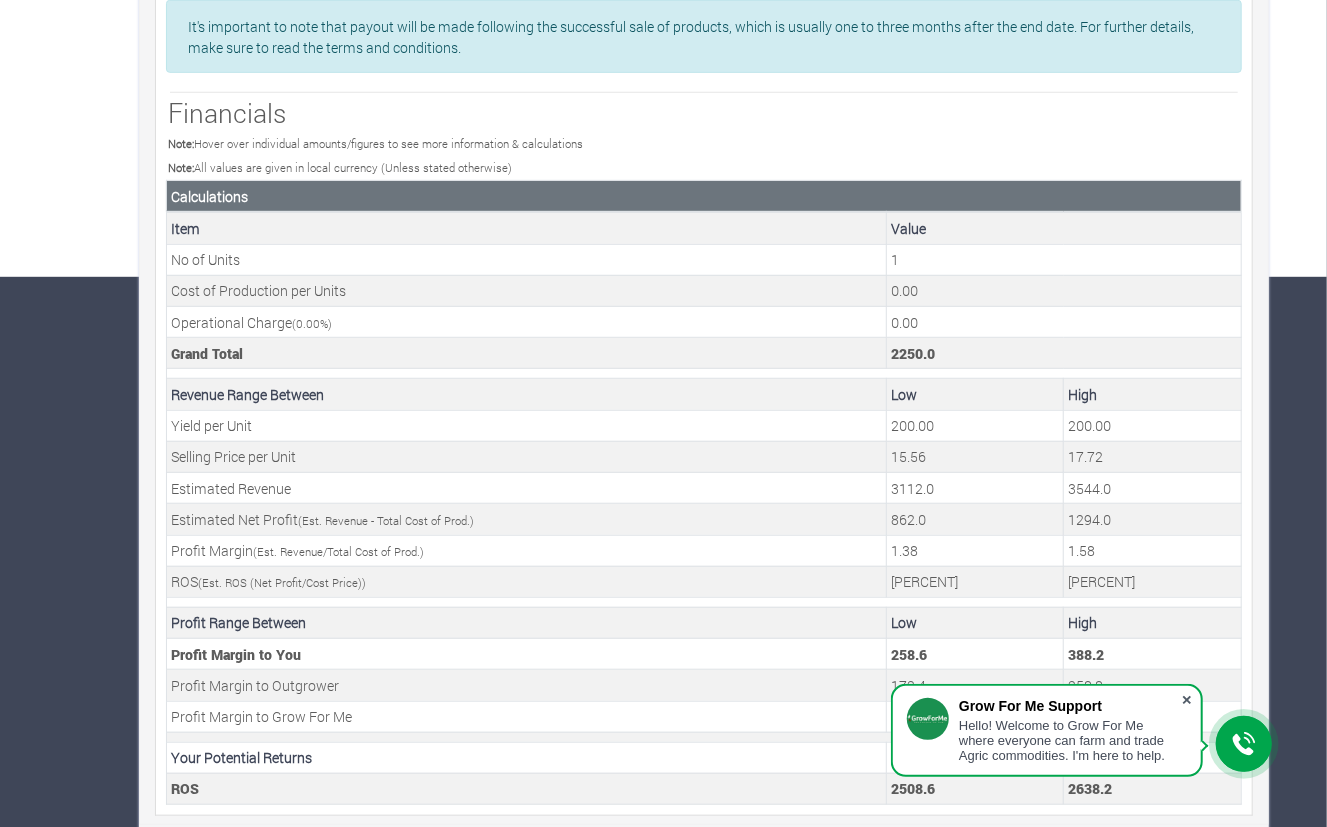 click at bounding box center (1187, 700) 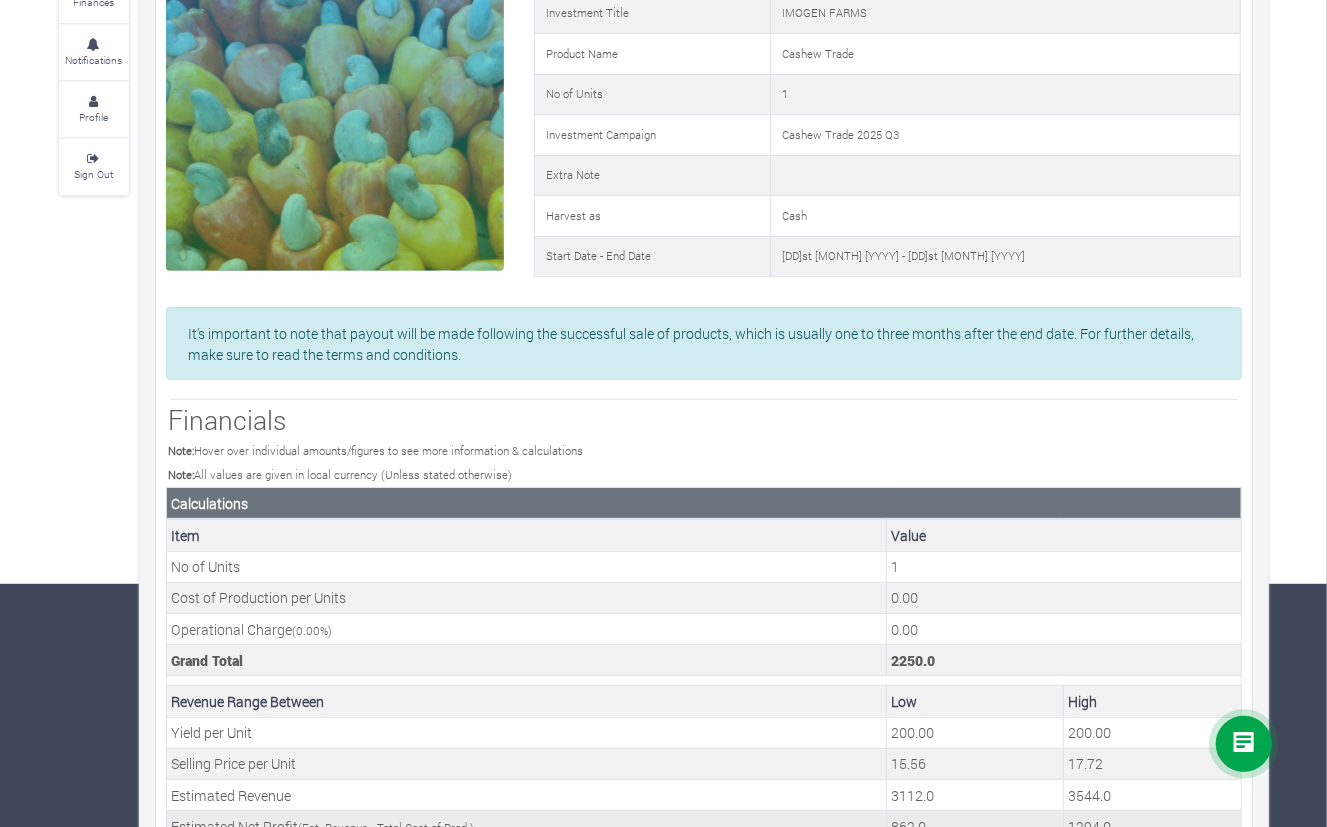 scroll, scrollTop: 0, scrollLeft: 0, axis: both 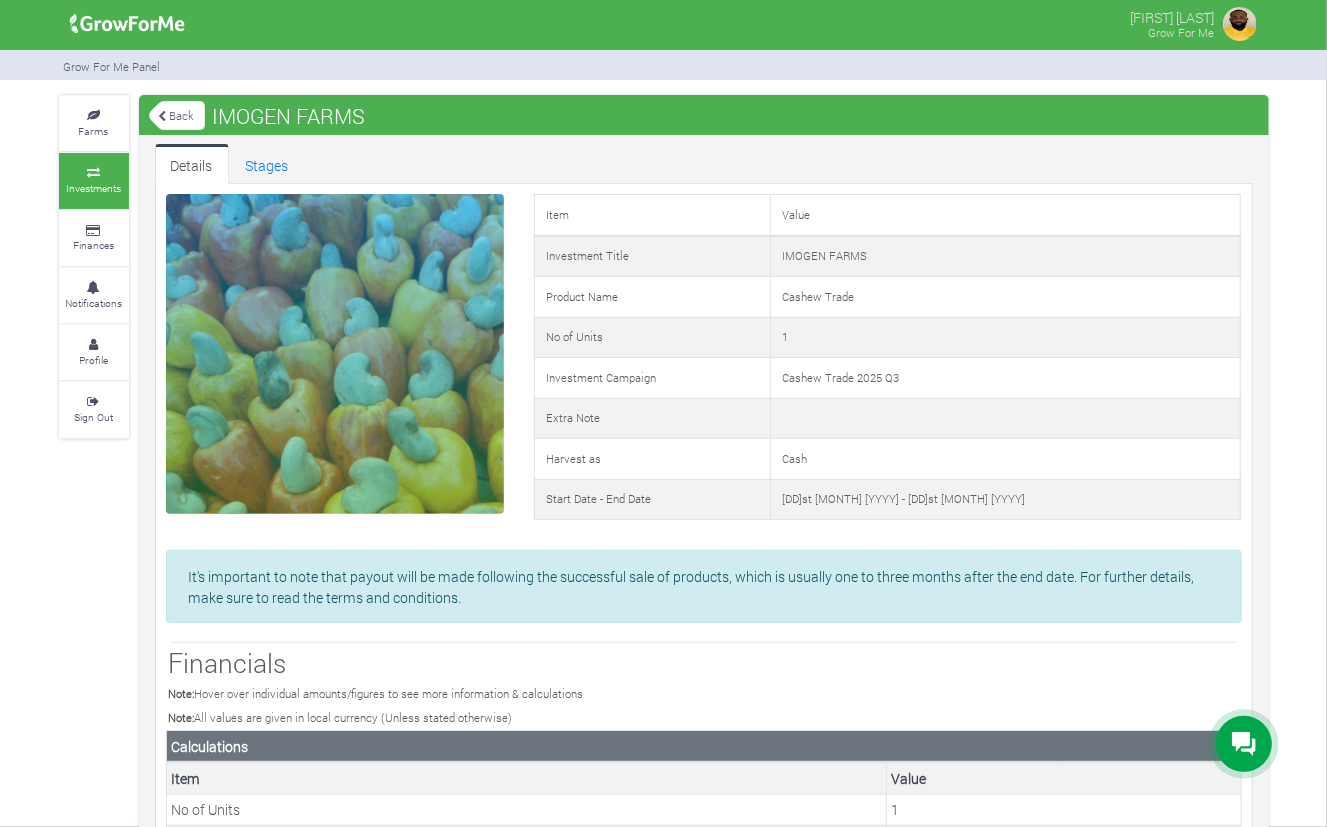 click at bounding box center [1240, 24] 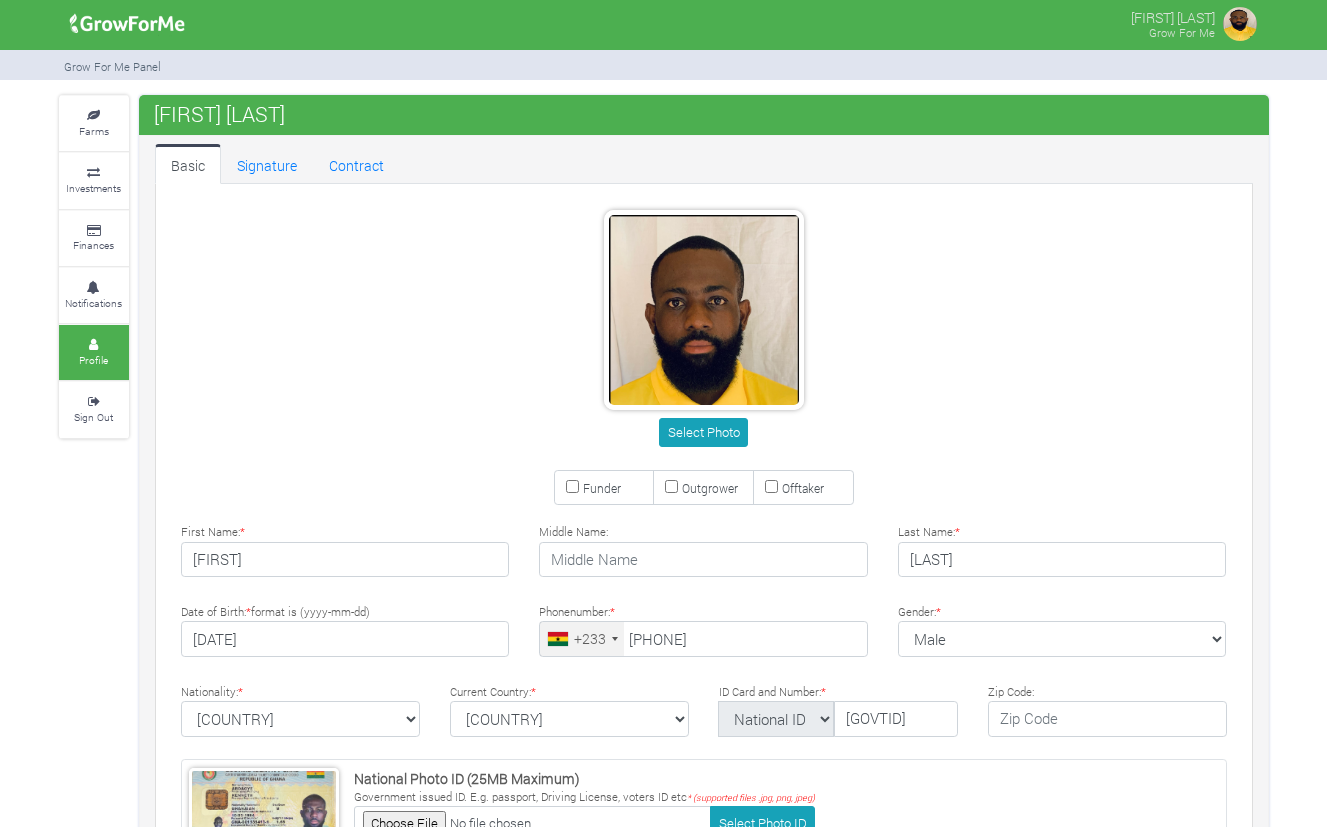 scroll, scrollTop: 0, scrollLeft: 0, axis: both 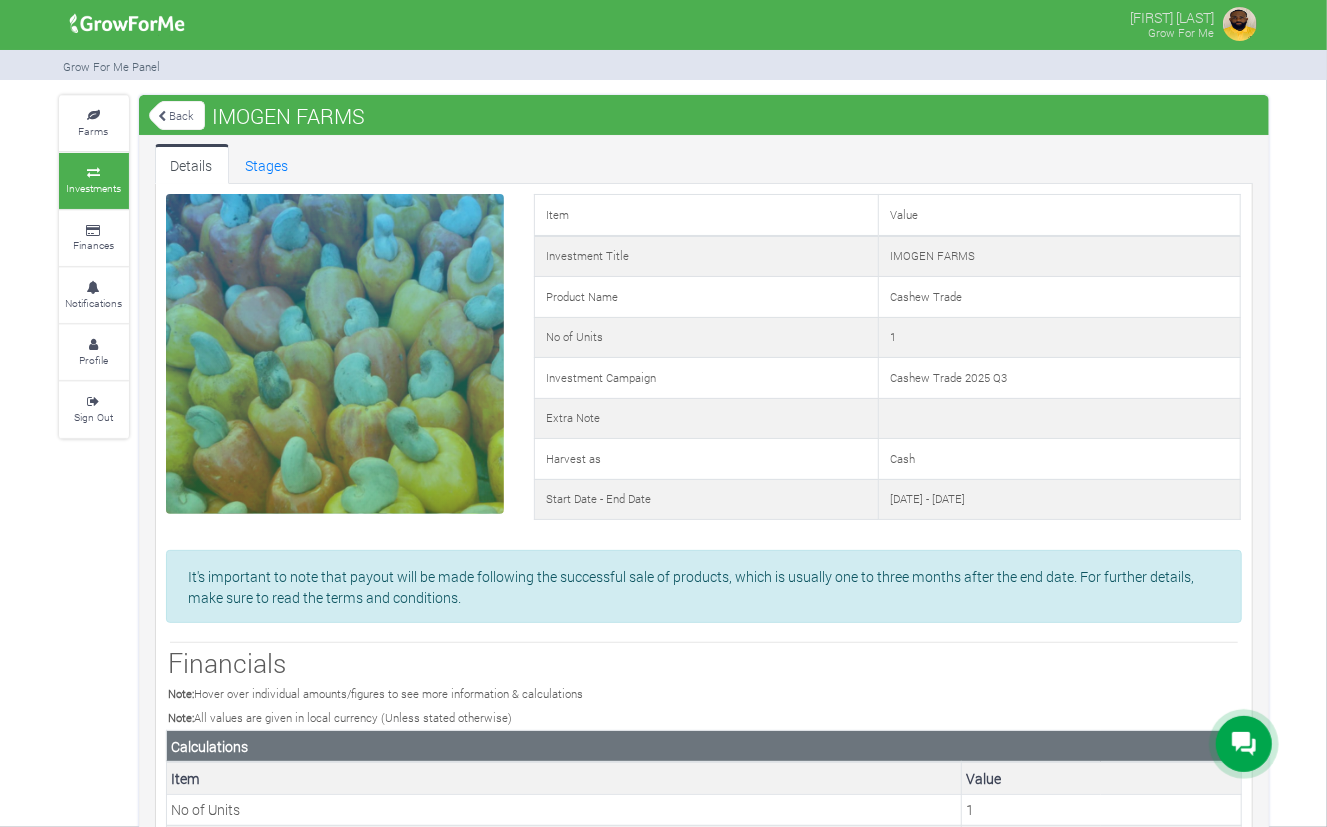 click on "[FIRST] [LAST]" at bounding box center (1173, 16) 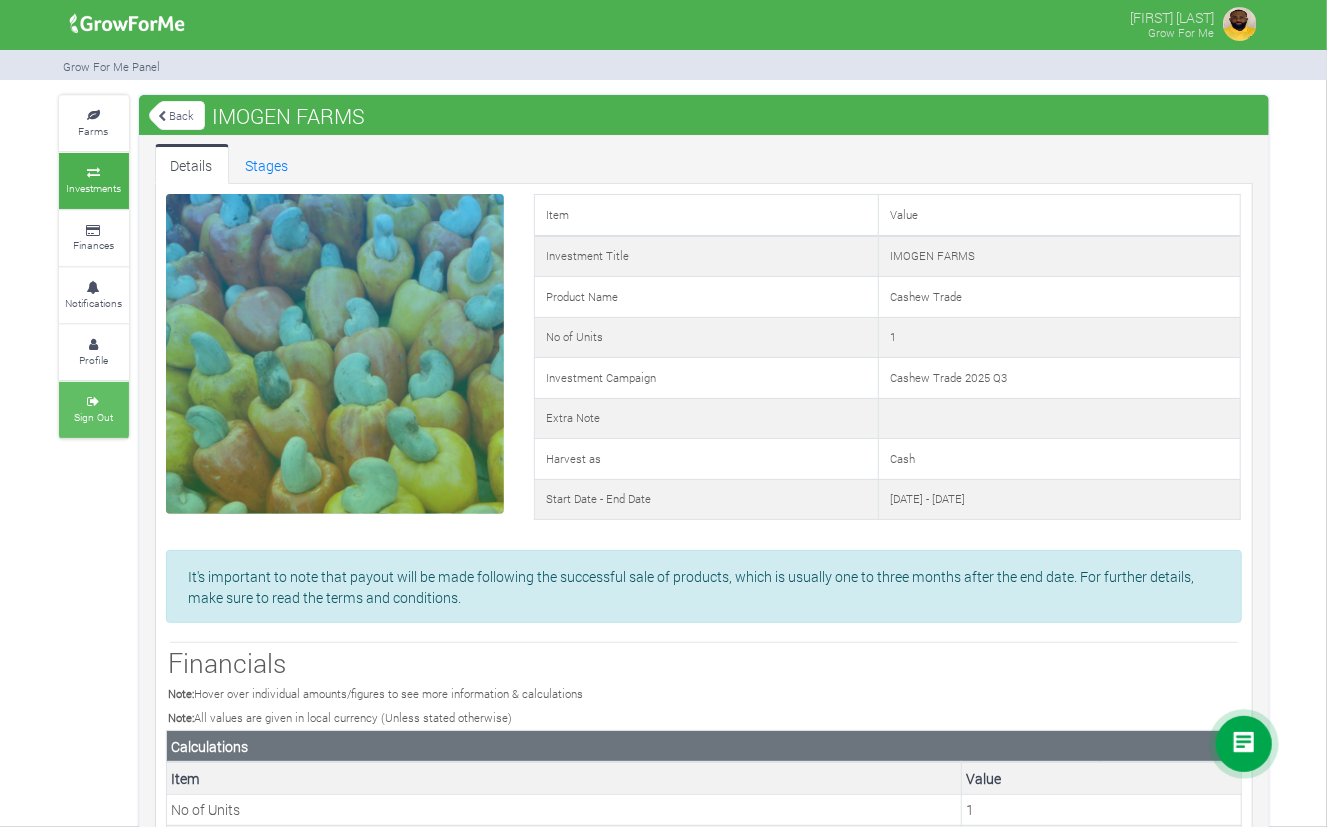 click on "Sign Out" at bounding box center [93, 417] 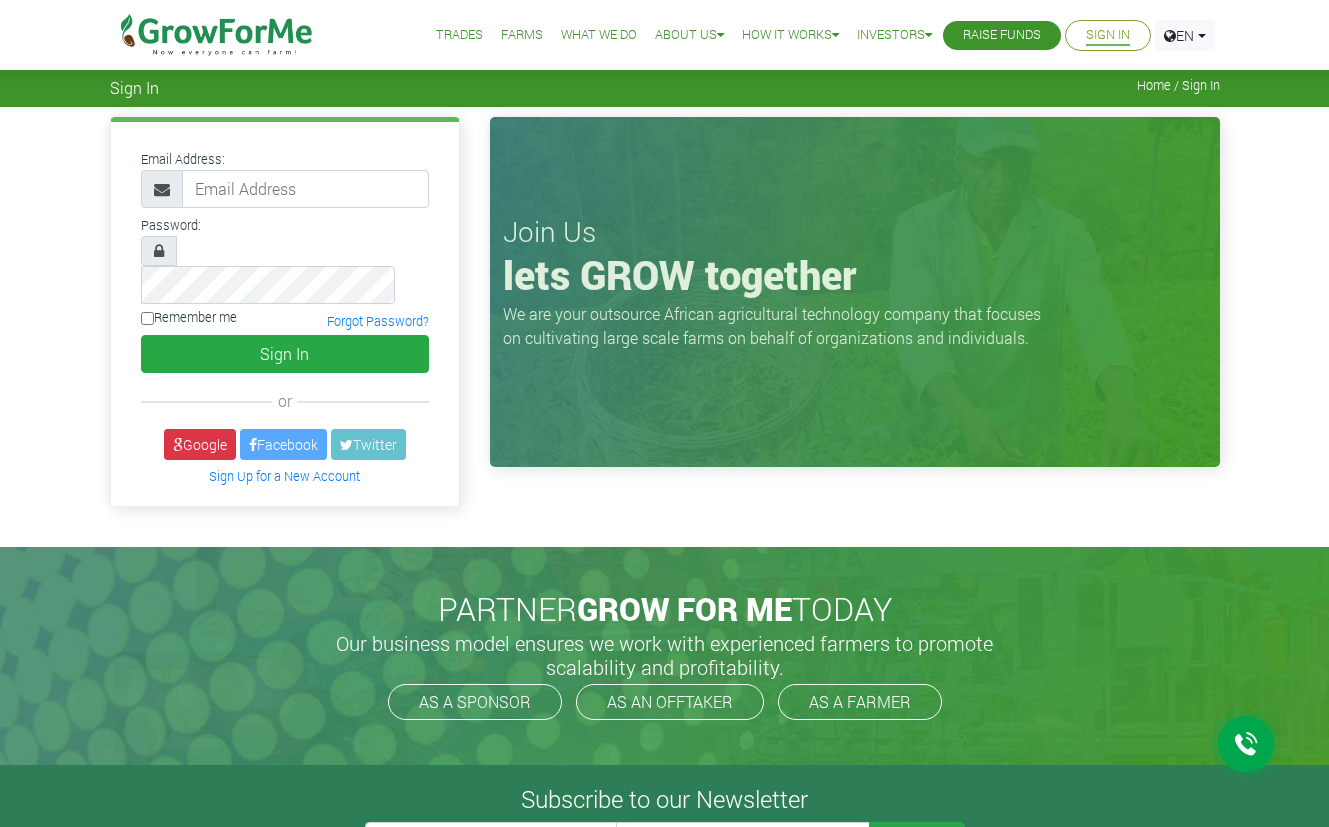 scroll, scrollTop: 0, scrollLeft: 0, axis: both 